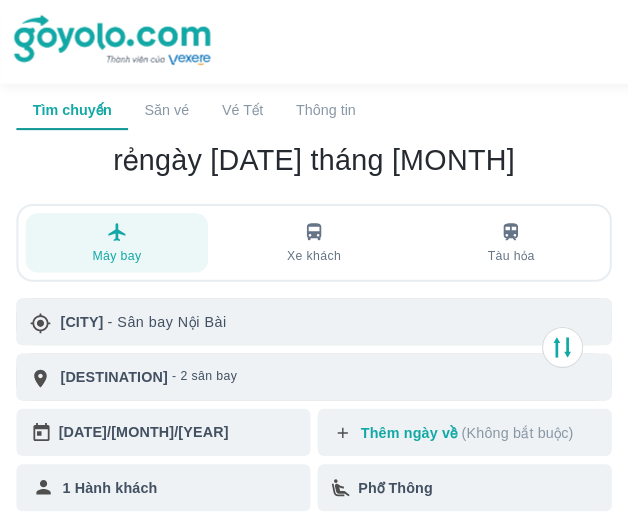 scroll, scrollTop: 100, scrollLeft: 0, axis: vertical 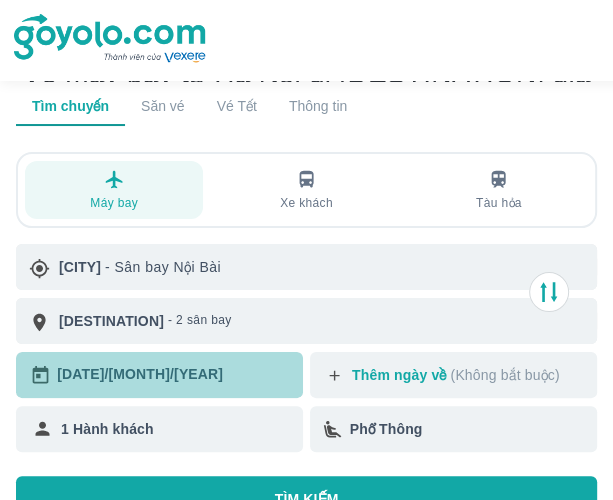 click on "[DATE]/[MONTH]/[YEAR]" at bounding box center [175, 374] 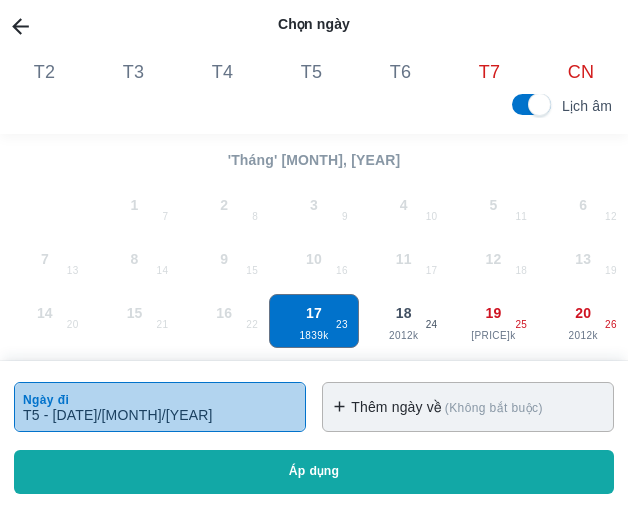 click on "T5 - [DATE]/[MONTH]/[YEAR]" at bounding box center (160, 415) 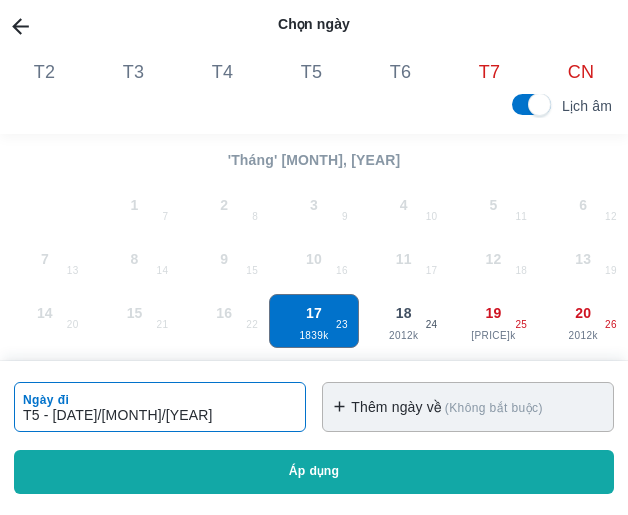 click on "T5 - [DATE]/[MONTH]/[YEAR]" at bounding box center (160, 415) 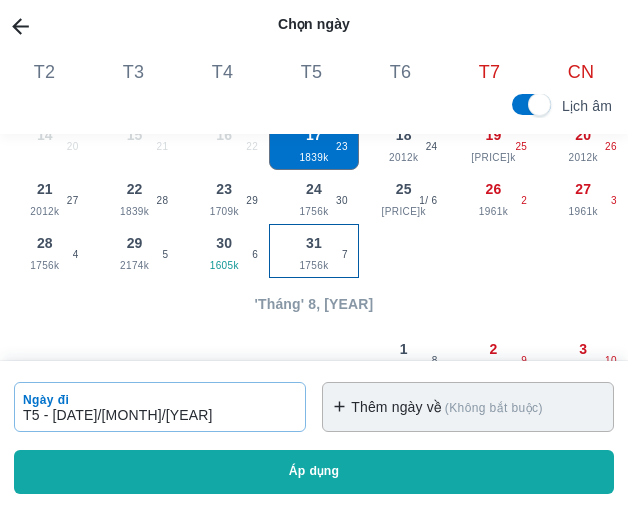scroll, scrollTop: 200, scrollLeft: 0, axis: vertical 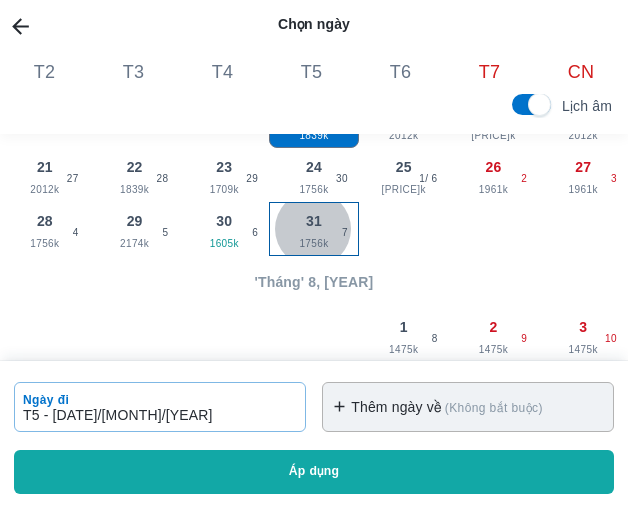 click on "1756k" at bounding box center [314, 244] 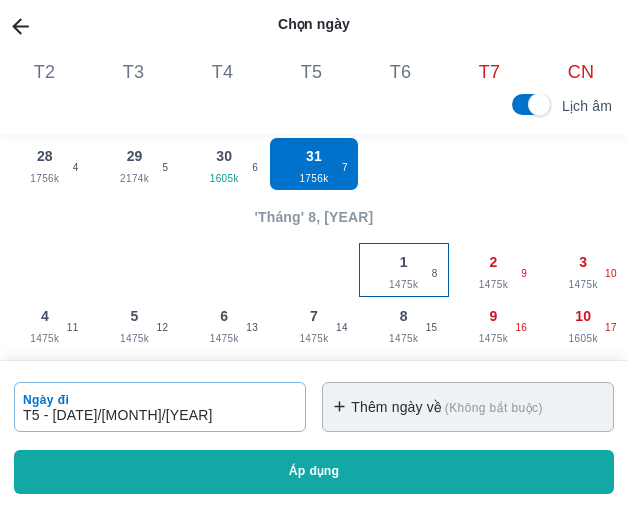 scroll, scrollTop: 300, scrollLeft: 0, axis: vertical 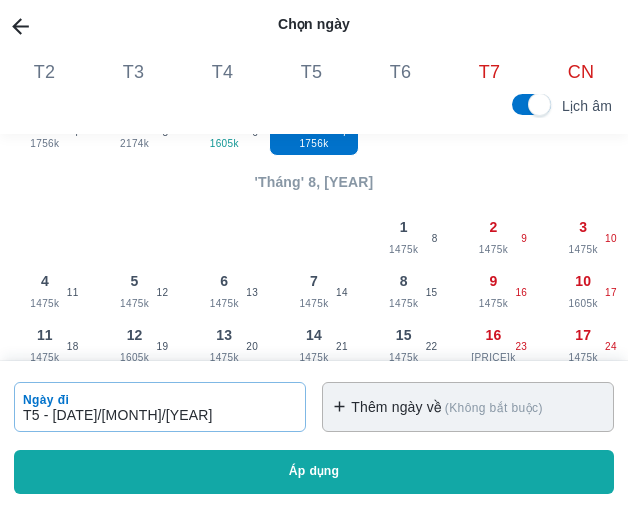 click on "Thêm ngày về   (Không bắt buộc)" at bounding box center [478, 407] 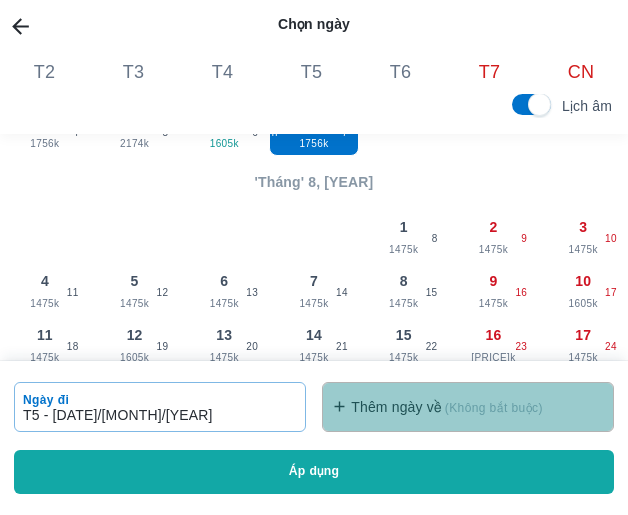 click 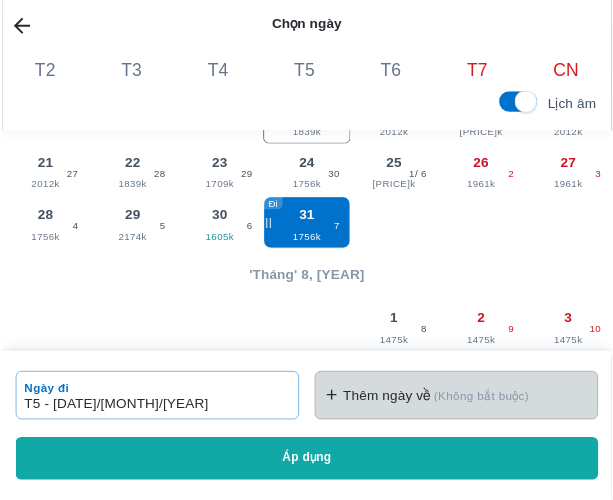 scroll, scrollTop: 300, scrollLeft: 0, axis: vertical 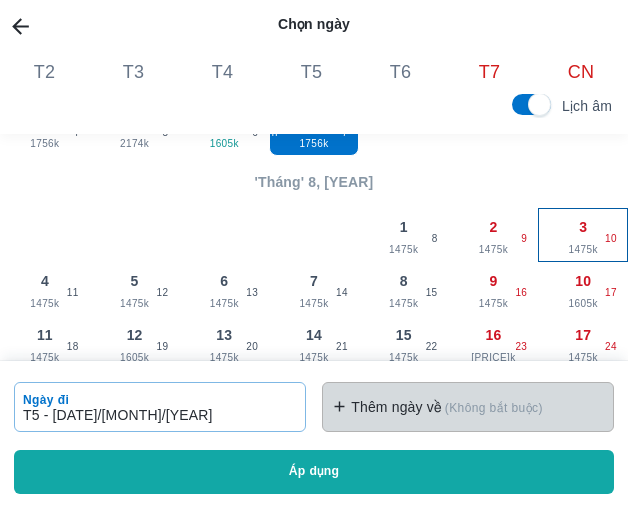 click on "1475k" at bounding box center [583, 250] 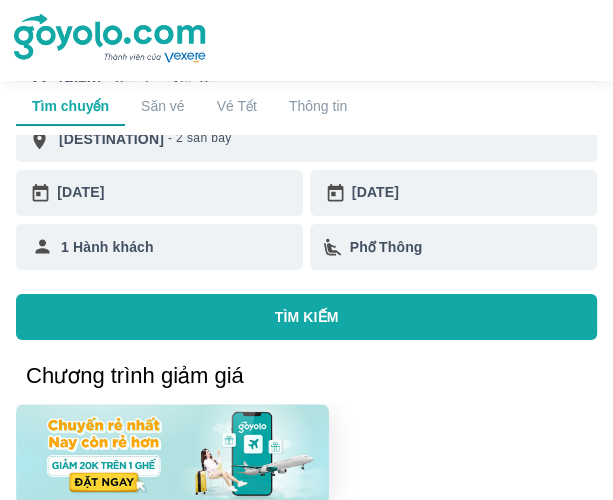 scroll, scrollTop: 300, scrollLeft: 0, axis: vertical 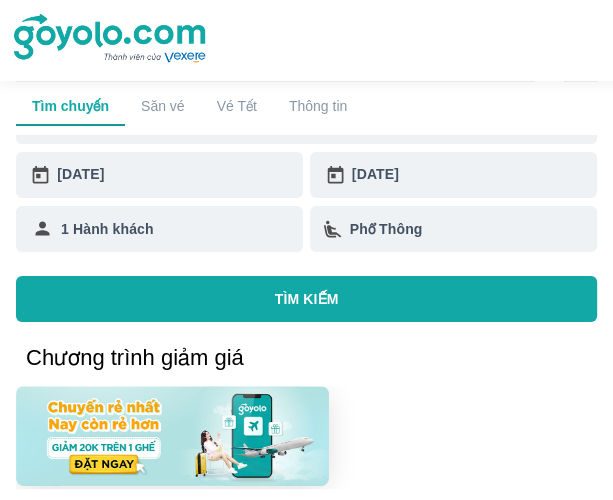 click on "TÌM KIẾM" at bounding box center (306, 299) 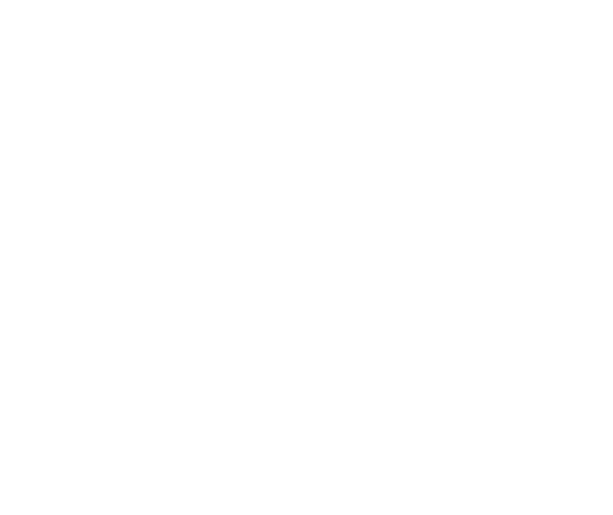 scroll, scrollTop: 0, scrollLeft: 0, axis: both 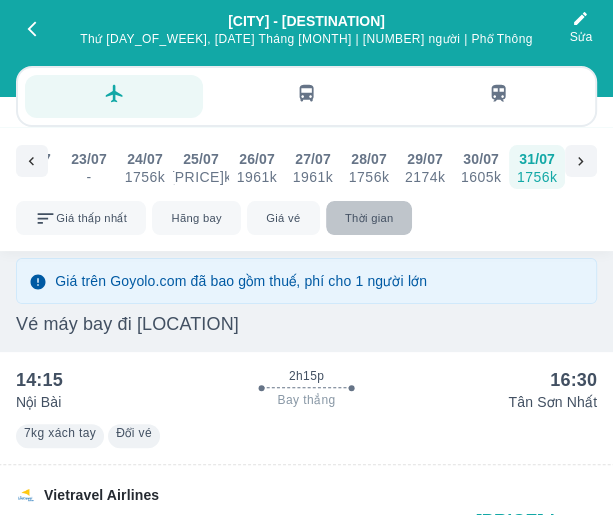 click on "Thời gian" at bounding box center (369, 218) 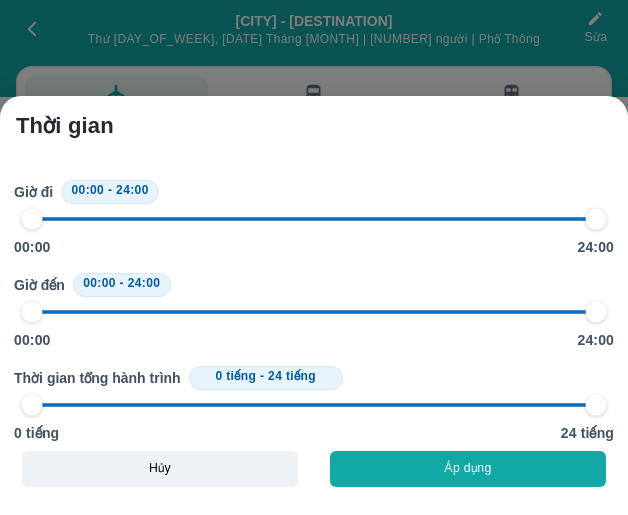 type on "97.9166666666667" 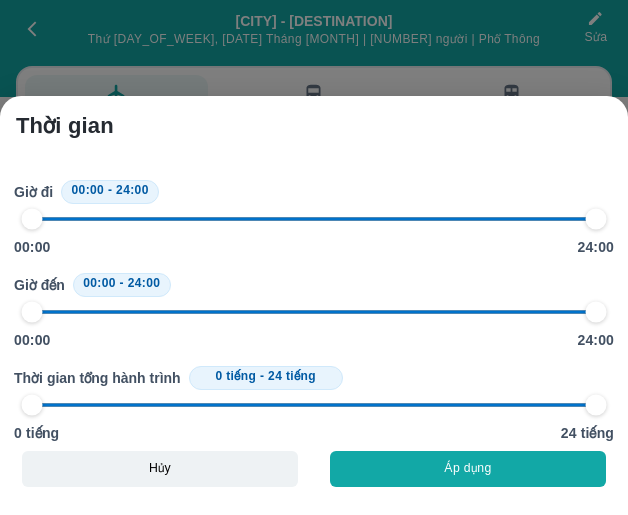 type on "97.9166666666667" 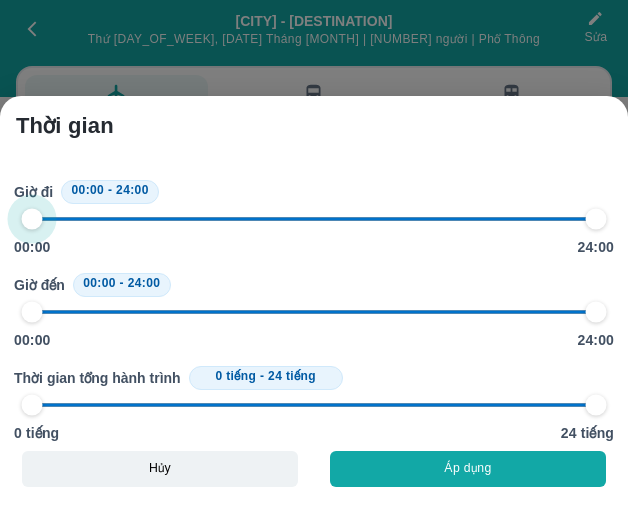 type on "97.9166666666667" 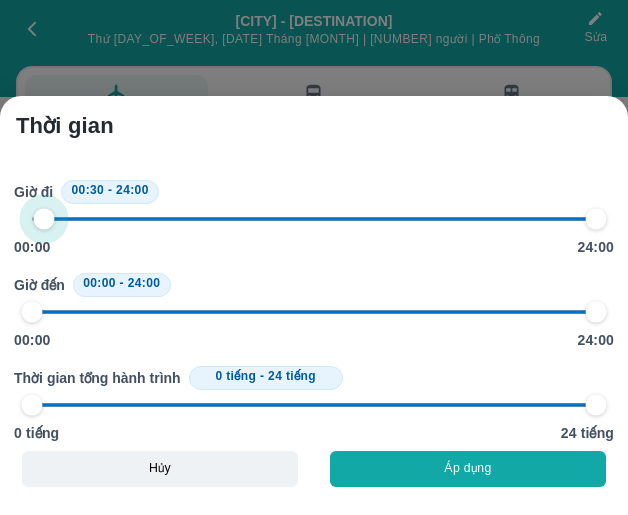 type on "2.08333333333333" 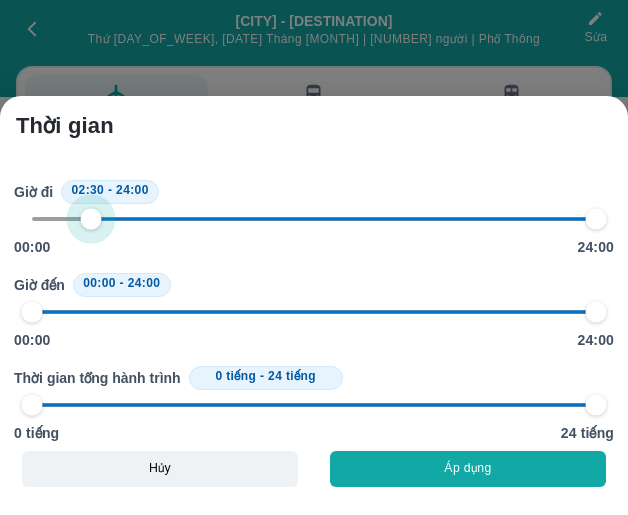 type on "10.4166666666667" 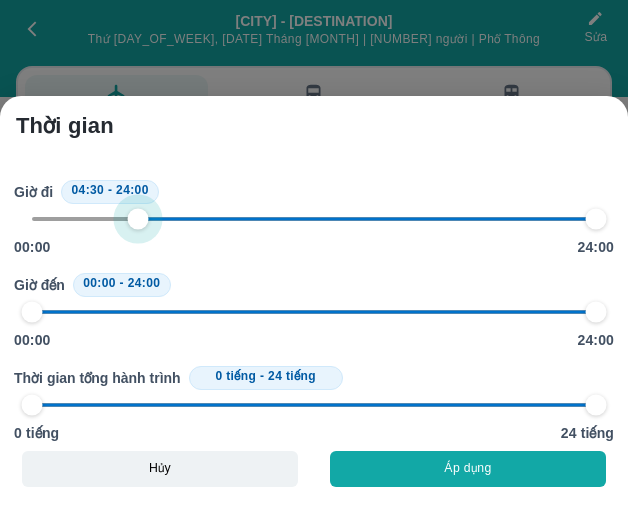 type on "97.9166666666667" 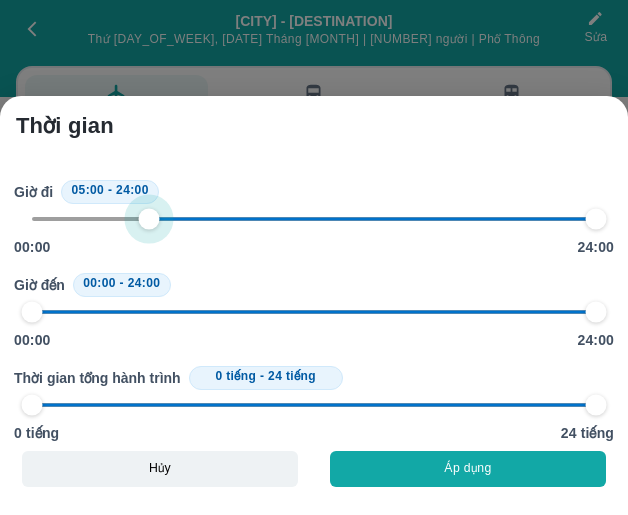 type on "20.8333333333333" 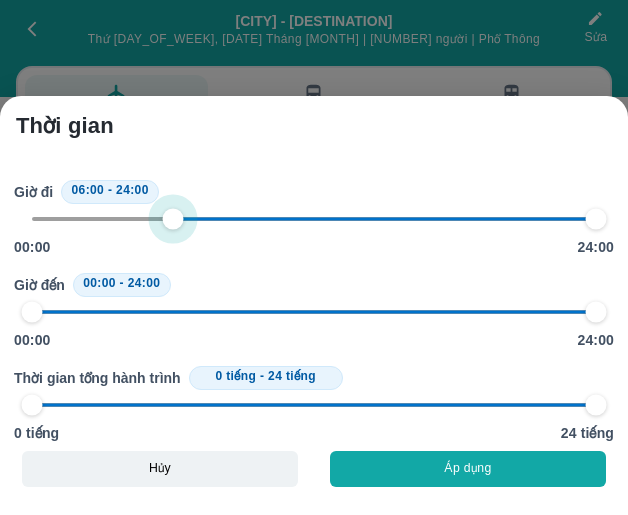 drag, startPoint x: 34, startPoint y: 221, endPoint x: 175, endPoint y: 237, distance: 141.90489 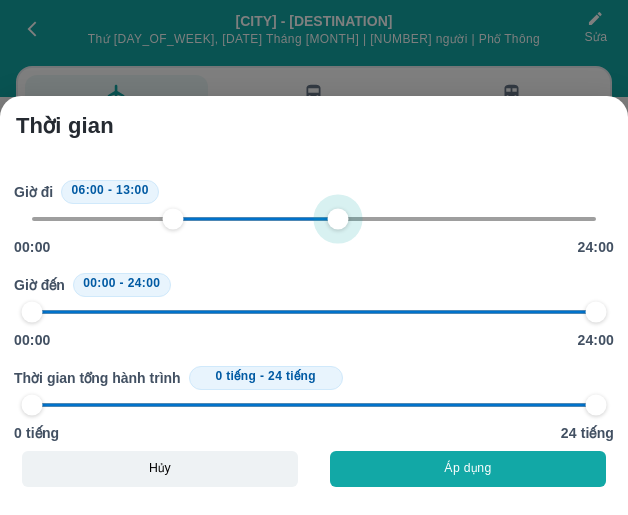 drag, startPoint x: 588, startPoint y: 213, endPoint x: 333, endPoint y: 214, distance: 255.00197 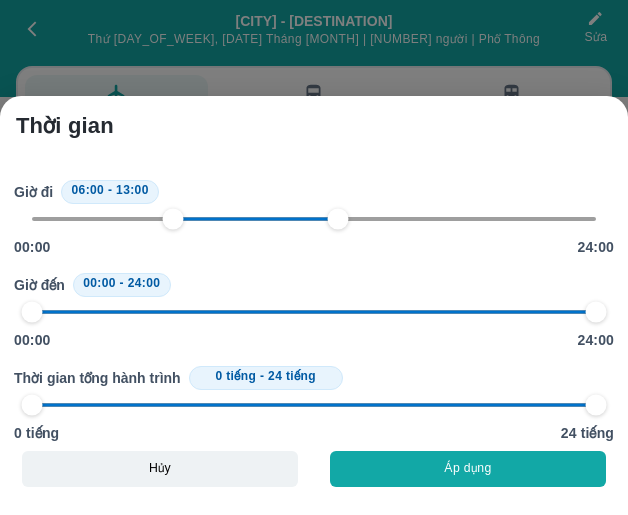 click on "Áp dụng" at bounding box center [468, 469] 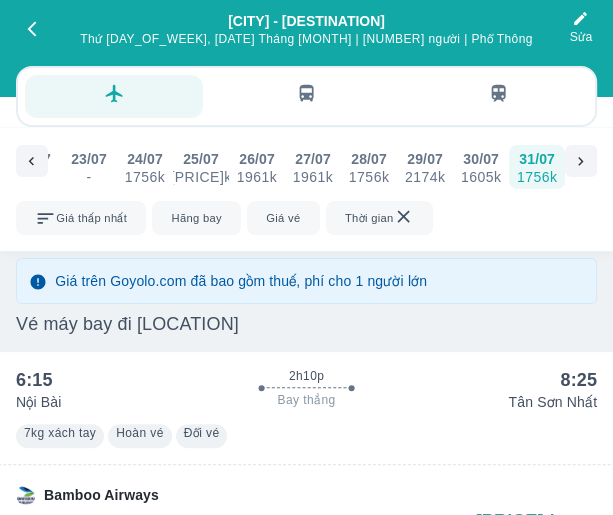 scroll, scrollTop: 100, scrollLeft: 0, axis: vertical 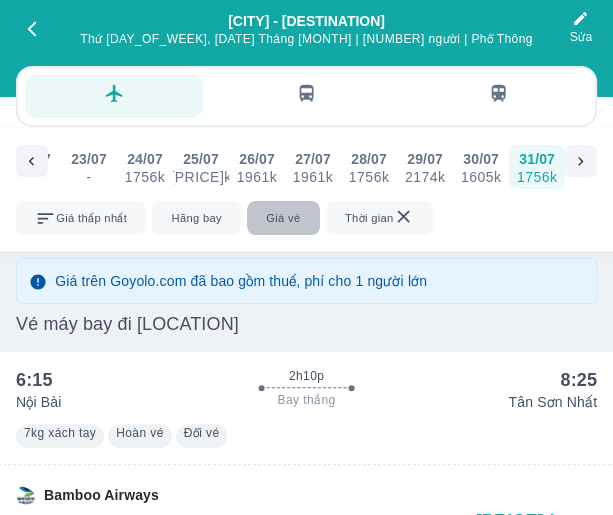 click on "Giá vé" at bounding box center [283, 218] 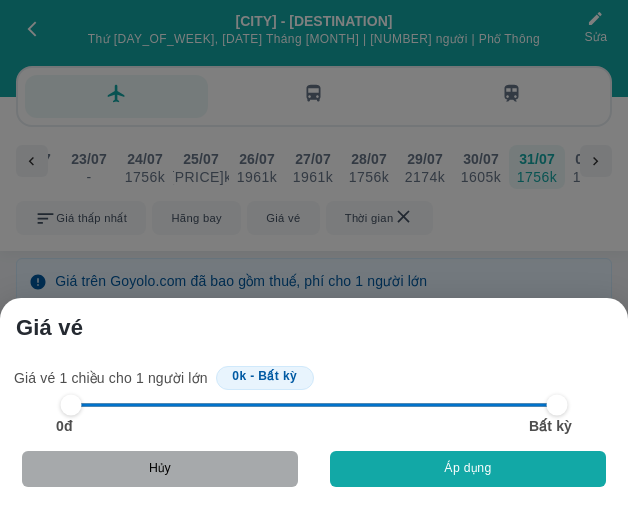 click on "Hủy" at bounding box center (160, 469) 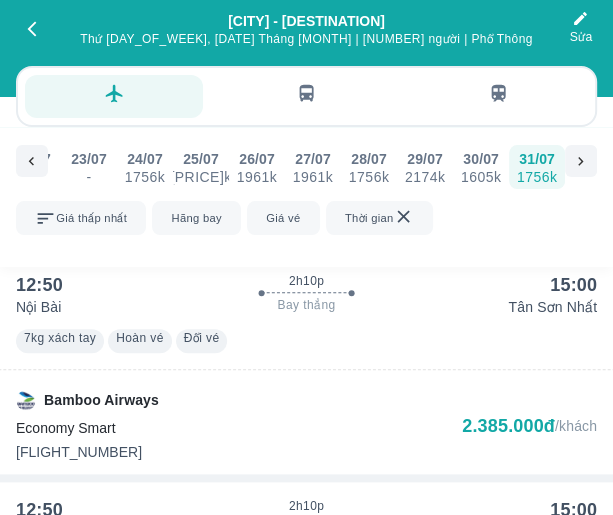 scroll, scrollTop: 407, scrollLeft: 0, axis: vertical 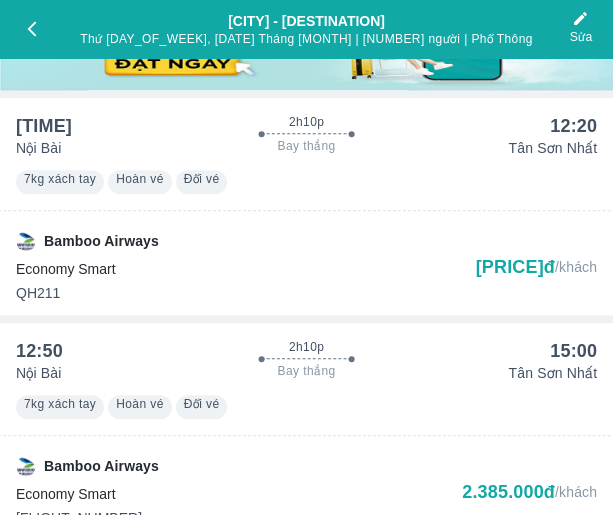 click on "Bamboo Airways Economy Smart QH211 [PRICE]đ /khách" at bounding box center (306, 267) 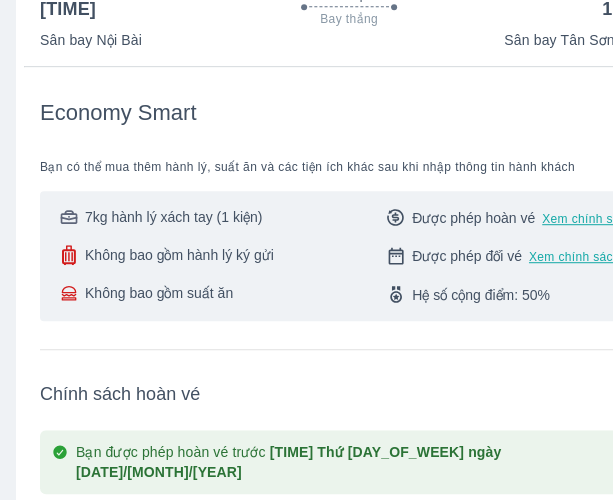 click on "Chiều đi Thứ 5, [DATE] | Phổ Thông Thu gọn [BRAND] [TIME] [DURATION] Bay thẳng [TIME] Sân bay Nội Bài Sân bay Tân Sơn Nhất Economy Smart Bạn có thể mua thêm hành lý, suất ăn và các tiện ích khác sau khi nhập thông tin hành khách 7kg hành lý xách tay (1 kiện) Không bao gồm hành lý ký gửi Không bao gồm suất ăn Được phép hoàn vé Xem chính sách Được phép đổi vé Xem chính sách Hệ số cộng điểm: 50% Chính sách hoàn vé Bạn được phép hoàn vé trước   [TIME] Thứ 5 ngày [DATE]   Ngày mua vé Được hoàn vé 7 tiếng trước giờ khởi hành Được hoàn vé Giờ khởi hành Xem thêm Chính sách đổi vé Bạn được phép đổi vé trước   [TIME] Thứ 5 ngày [DATE]   Ngày mua vé Được đổi vé 7 tiếng trước giờ khởi hành Được đổi vé Giờ khởi hành Xem thêm" at bounding box center (344, 430) 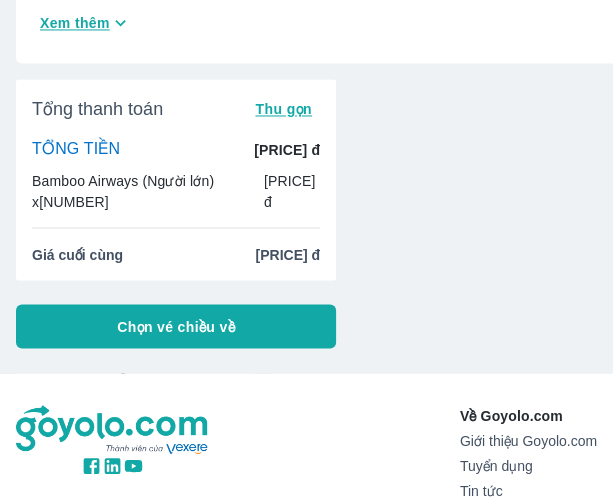 scroll, scrollTop: 1200, scrollLeft: 0, axis: vertical 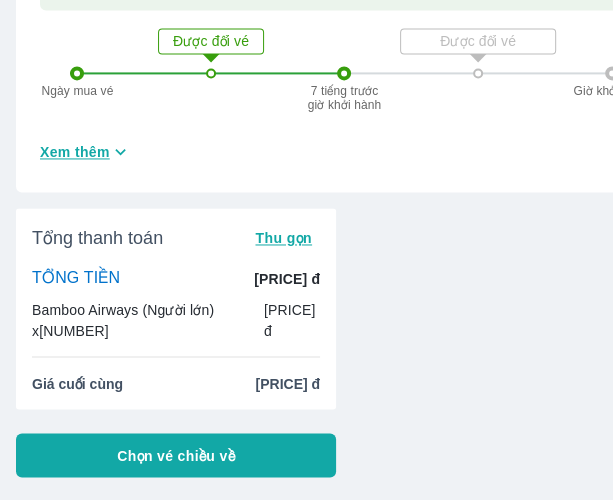 click on "Chọn vé chiều về" at bounding box center [176, 455] 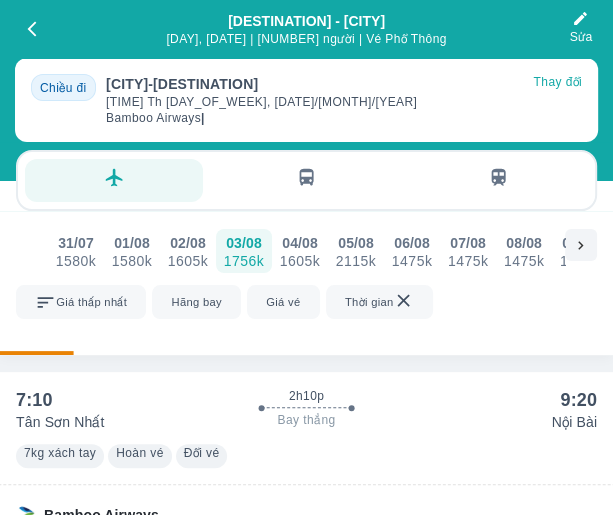 scroll, scrollTop: 60, scrollLeft: 0, axis: vertical 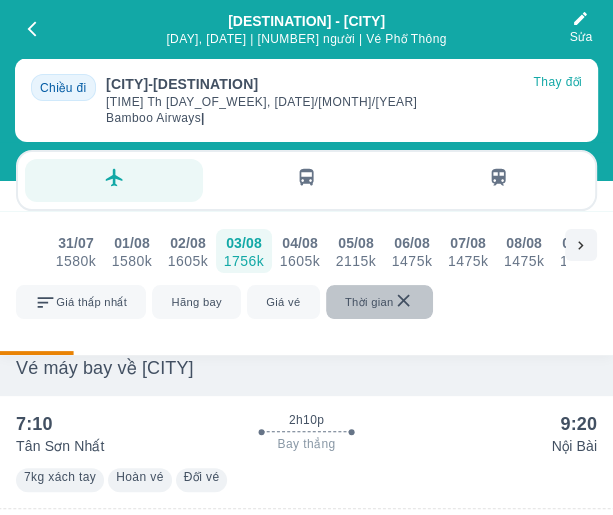 click 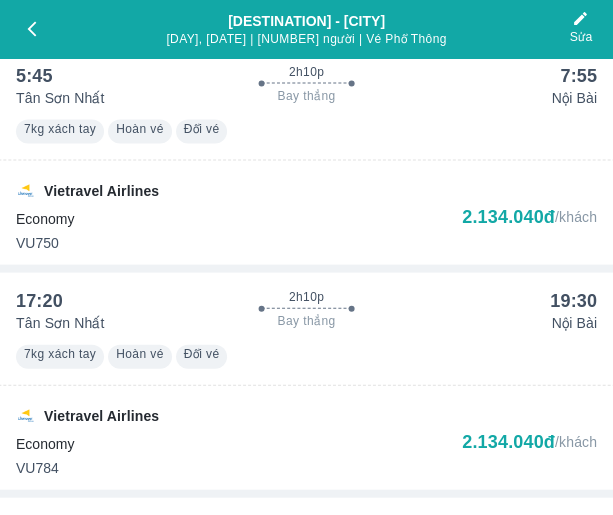 scroll, scrollTop: 1881, scrollLeft: 0, axis: vertical 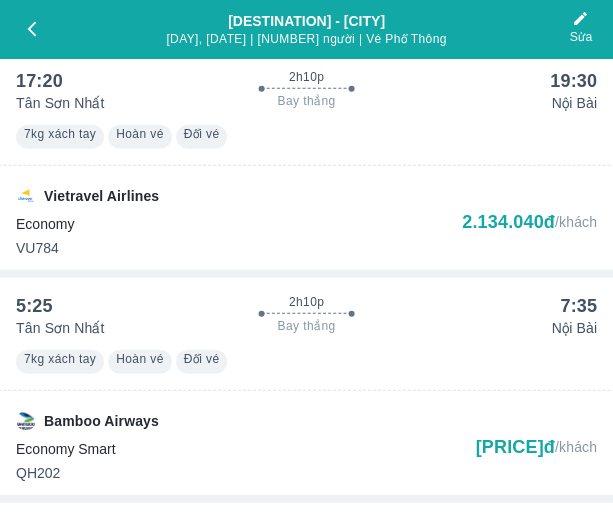 click on "Vé máy bay [BRAND] Economy [FLIGHT_NUMBER] [PRICE]đ /khách" at bounding box center [306, 222] 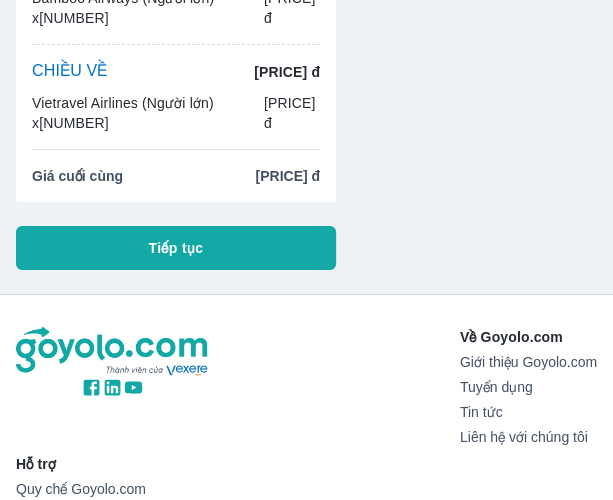 scroll, scrollTop: 2700, scrollLeft: 0, axis: vertical 